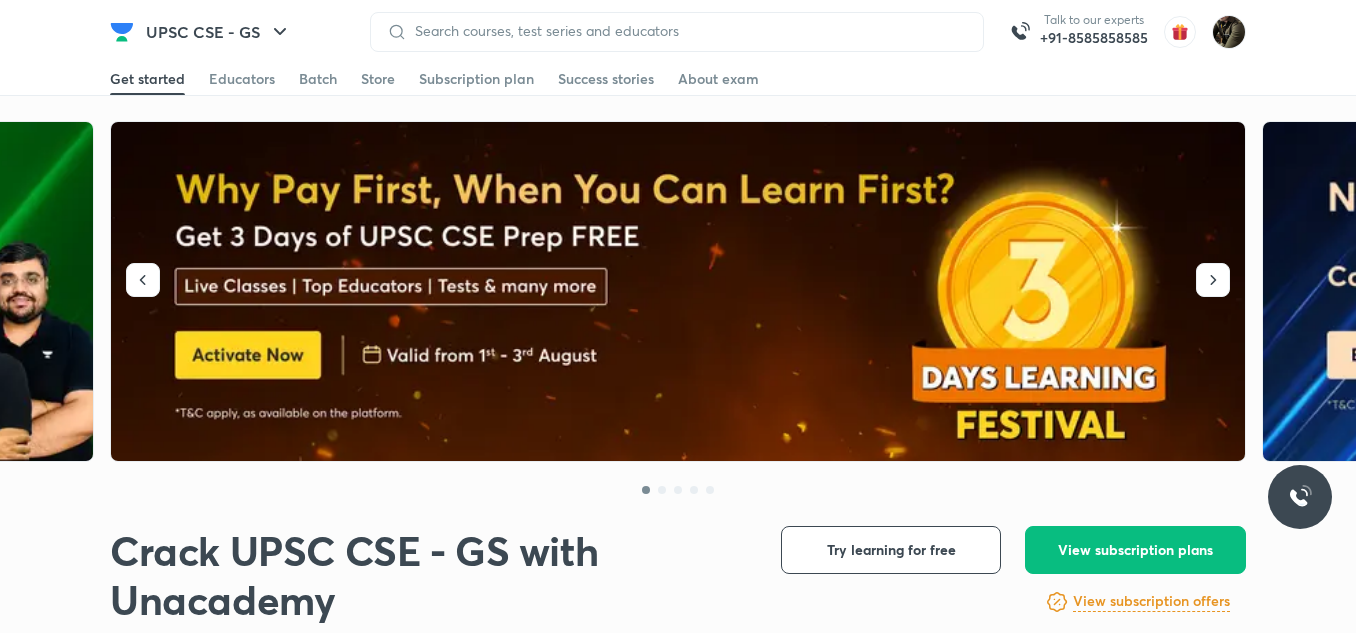 scroll, scrollTop: 0, scrollLeft: 0, axis: both 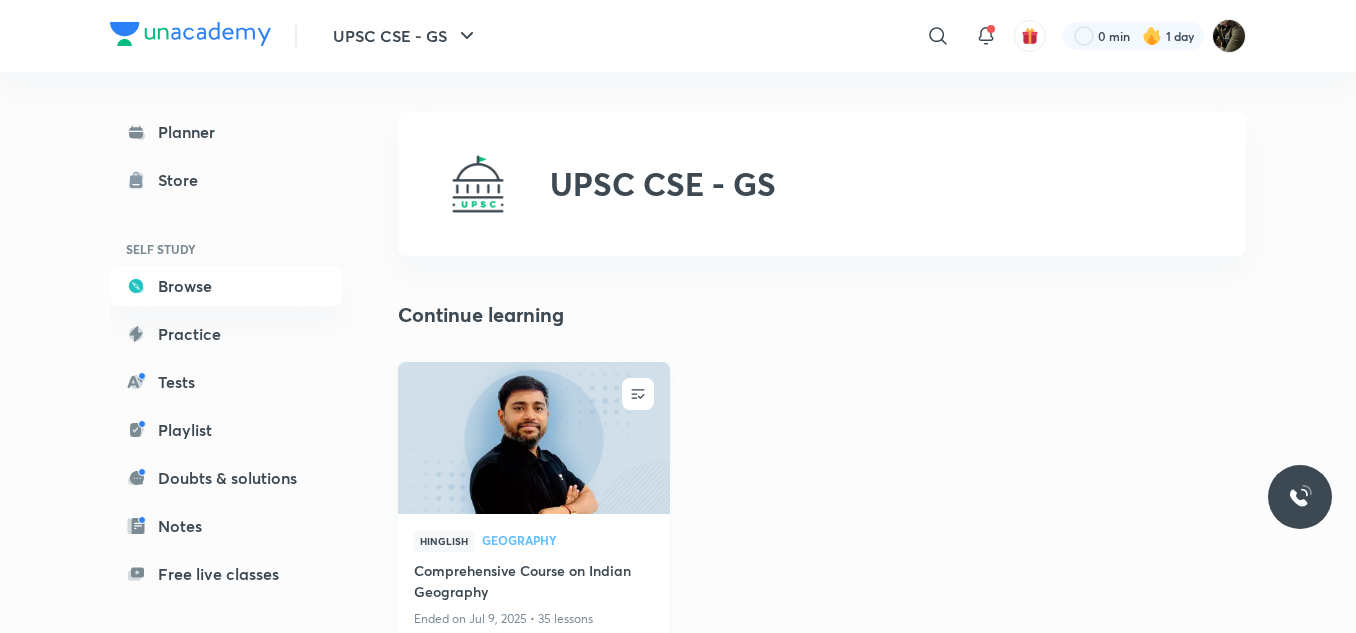 click at bounding box center (533, 437) 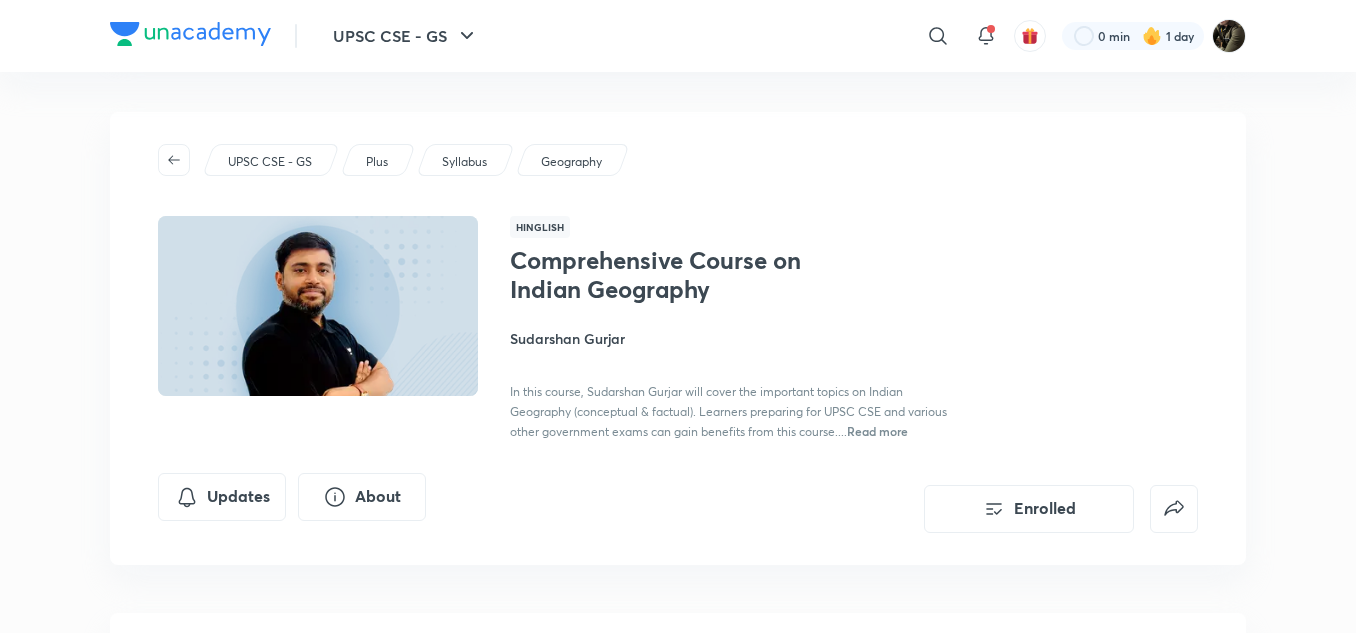 click on "UPSC CSE - GS Plus Syllabus Geography Hinglish Comprehensive Course on Indian Geography [PERSON] In this course, [PERSON] will cover the important topics on Indian Geography (conceptual & factual). Learners preparing for UPSC CSE and various other government exams can gain benefits from this course.... Read more Updates About Enrolled" at bounding box center (678, 338) 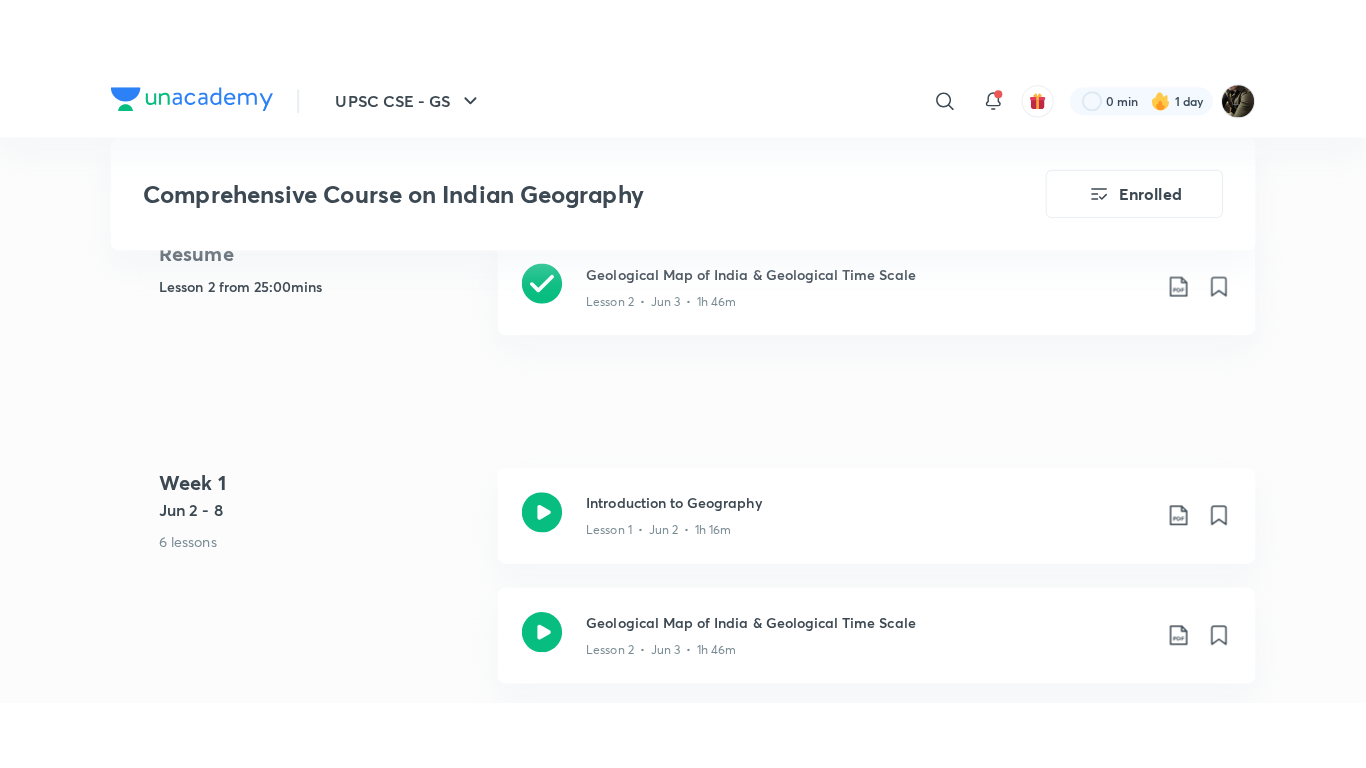 scroll, scrollTop: 847, scrollLeft: 0, axis: vertical 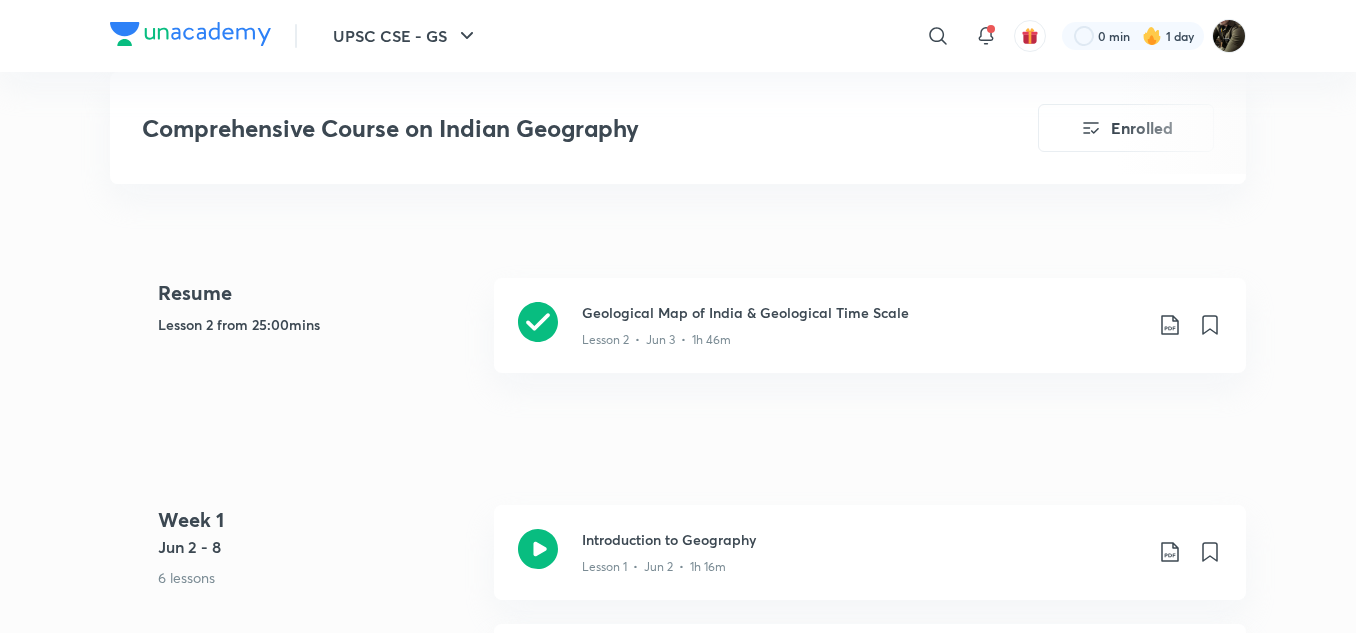 click on "Resume Lesson 2 from 25:00mins" at bounding box center [318, 337] 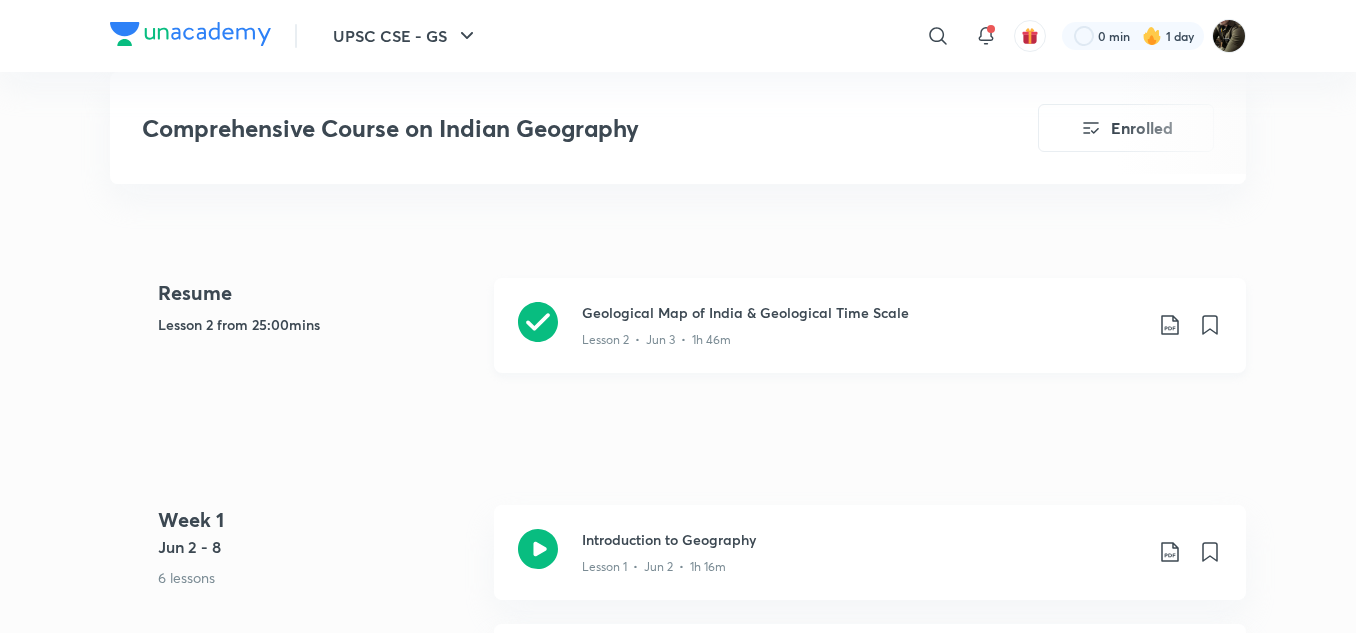 click on "Lesson 2  •  Jun 3  •  1h 46m" at bounding box center (656, 340) 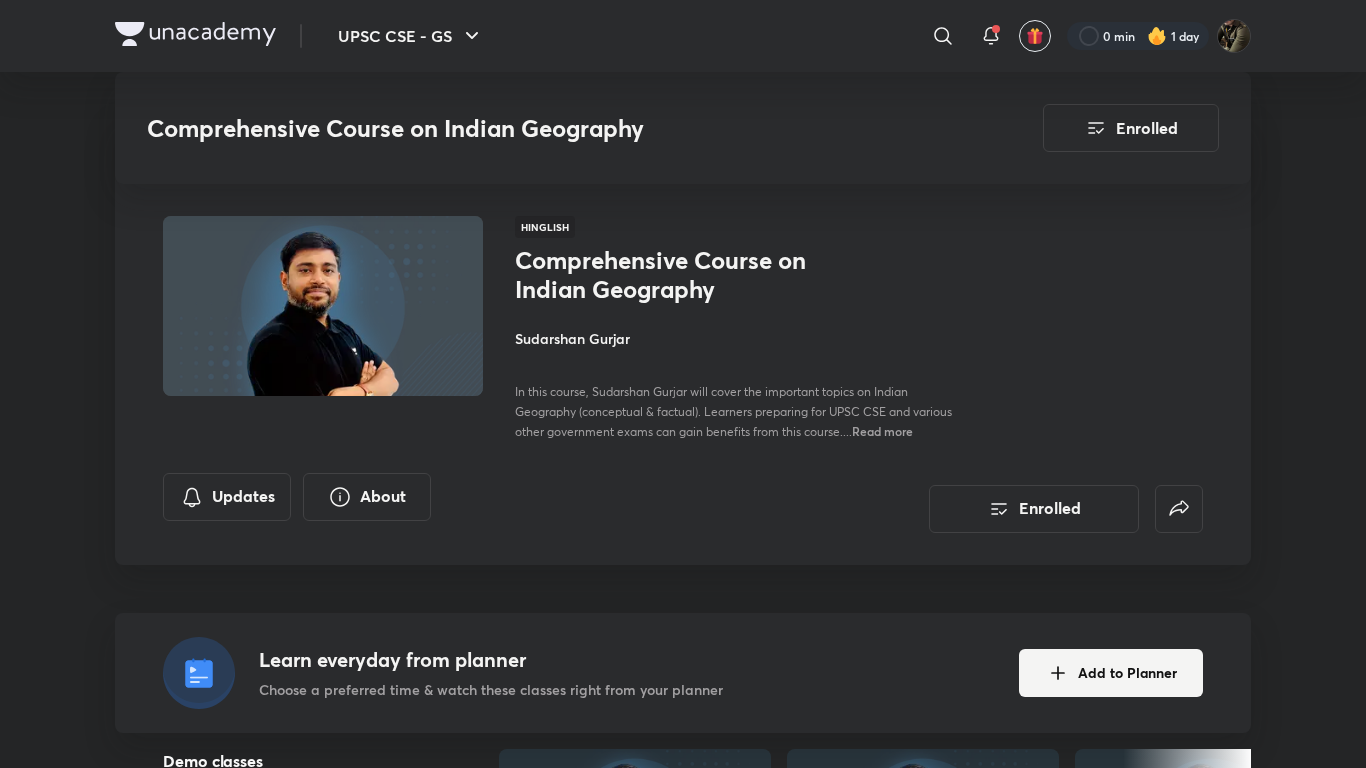 scroll, scrollTop: 847, scrollLeft: 0, axis: vertical 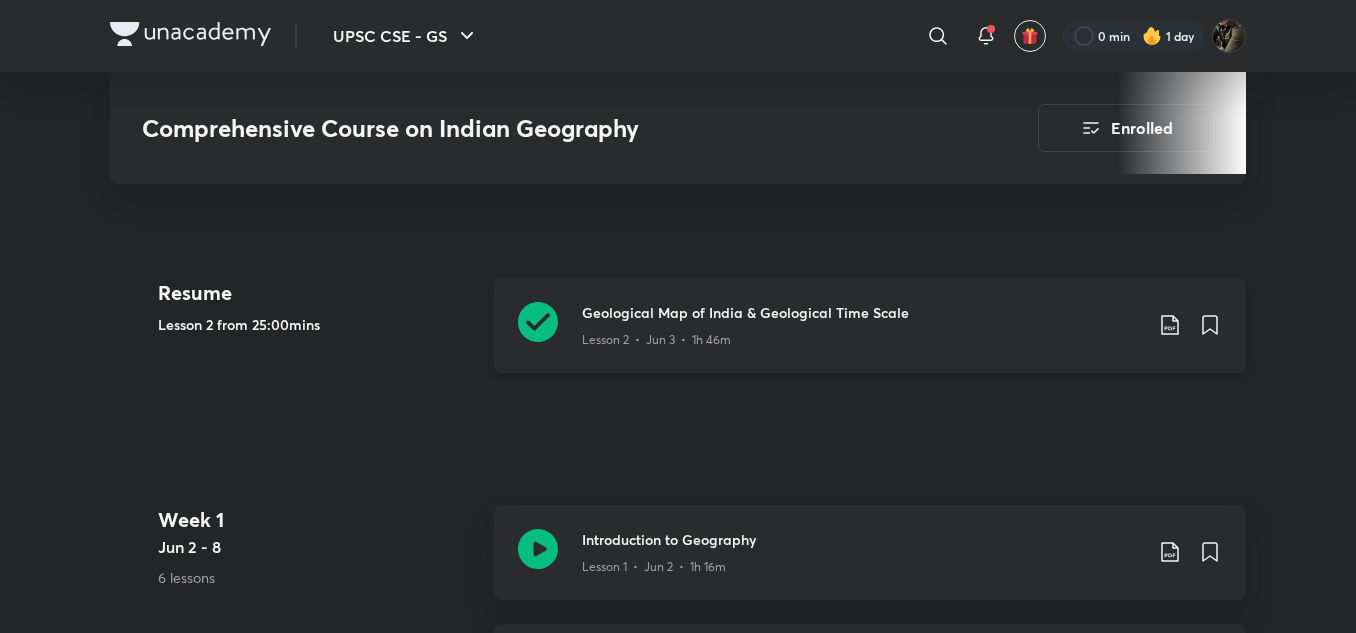 click on "Lesson 2  •  Jun 3  •  1h 46m" at bounding box center (656, 340) 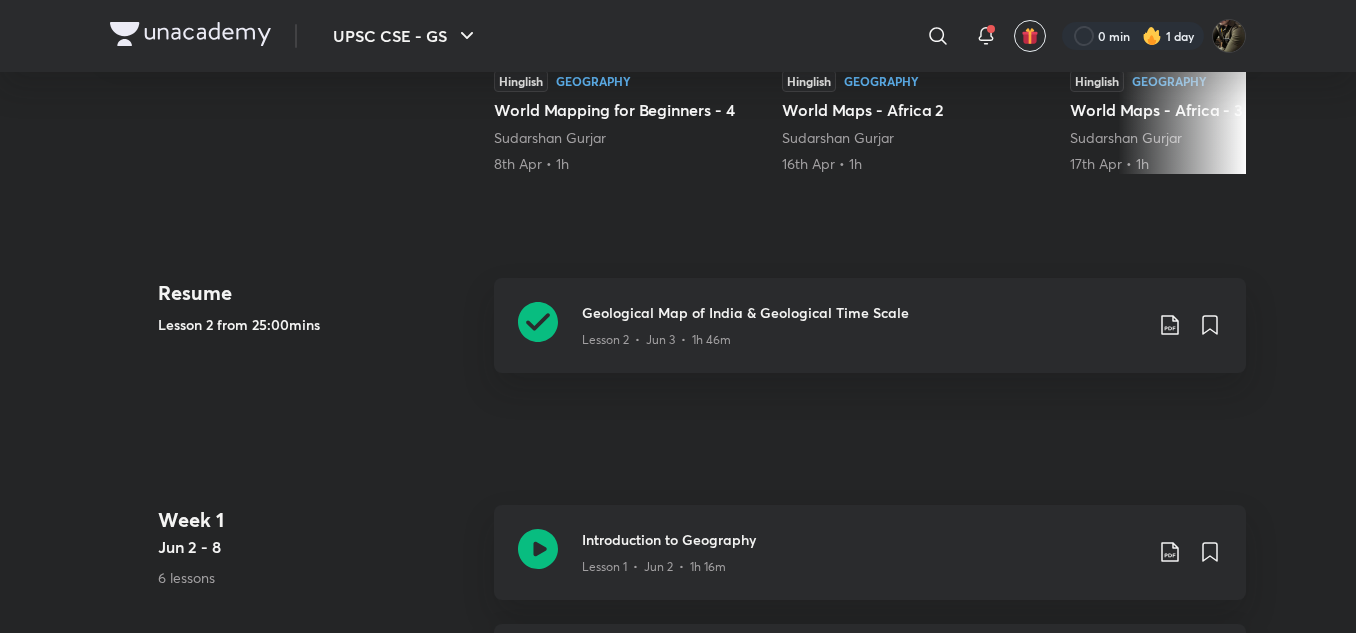 scroll, scrollTop: 0, scrollLeft: 0, axis: both 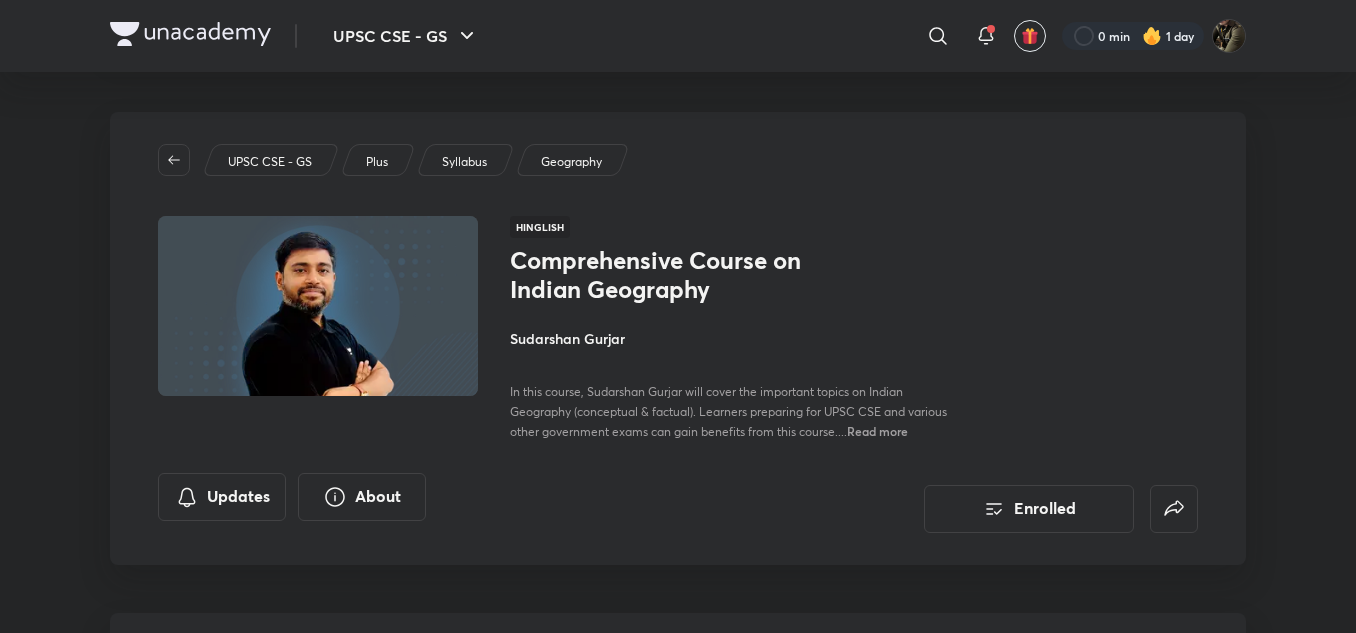 click on "Sudarshan Gurjar" at bounding box center (734, 338) 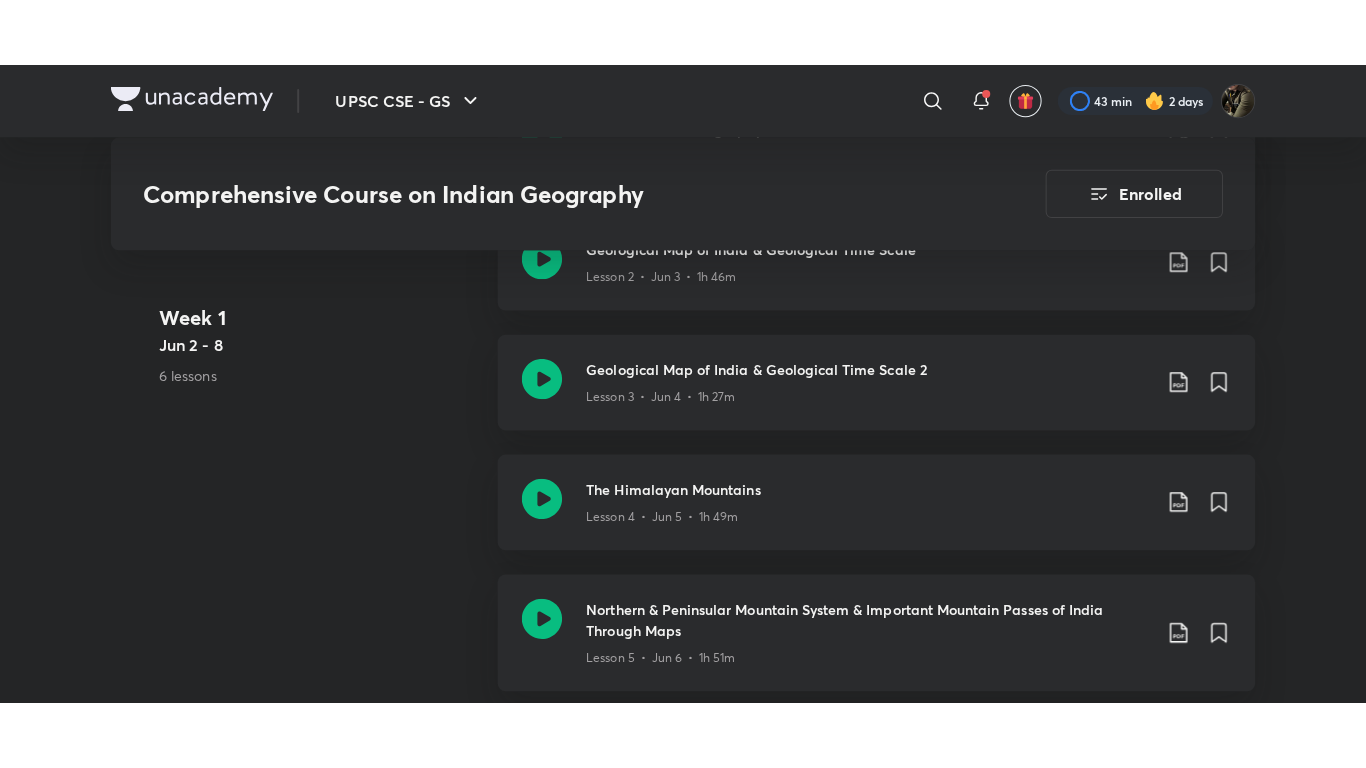 scroll, scrollTop: 1346, scrollLeft: 0, axis: vertical 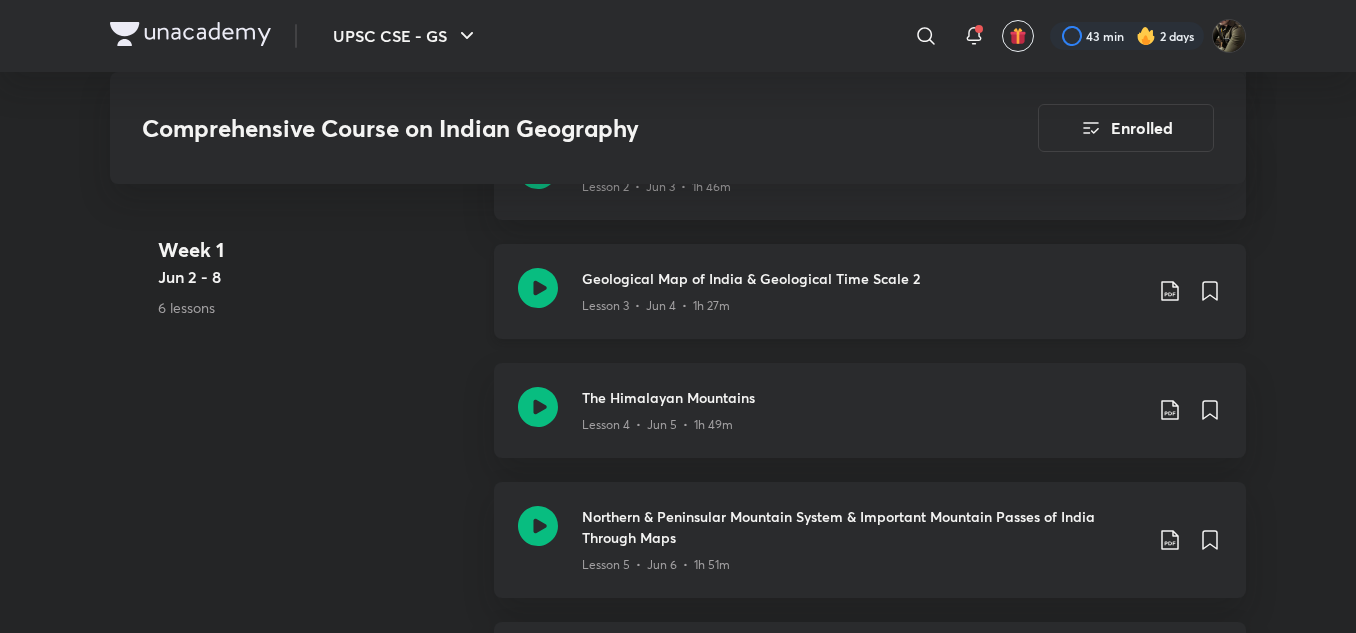 click on "Geological Map of India & Geological Time Scale 2 Lesson 3  •  Jun 4  •  1h 27m" at bounding box center [870, 291] 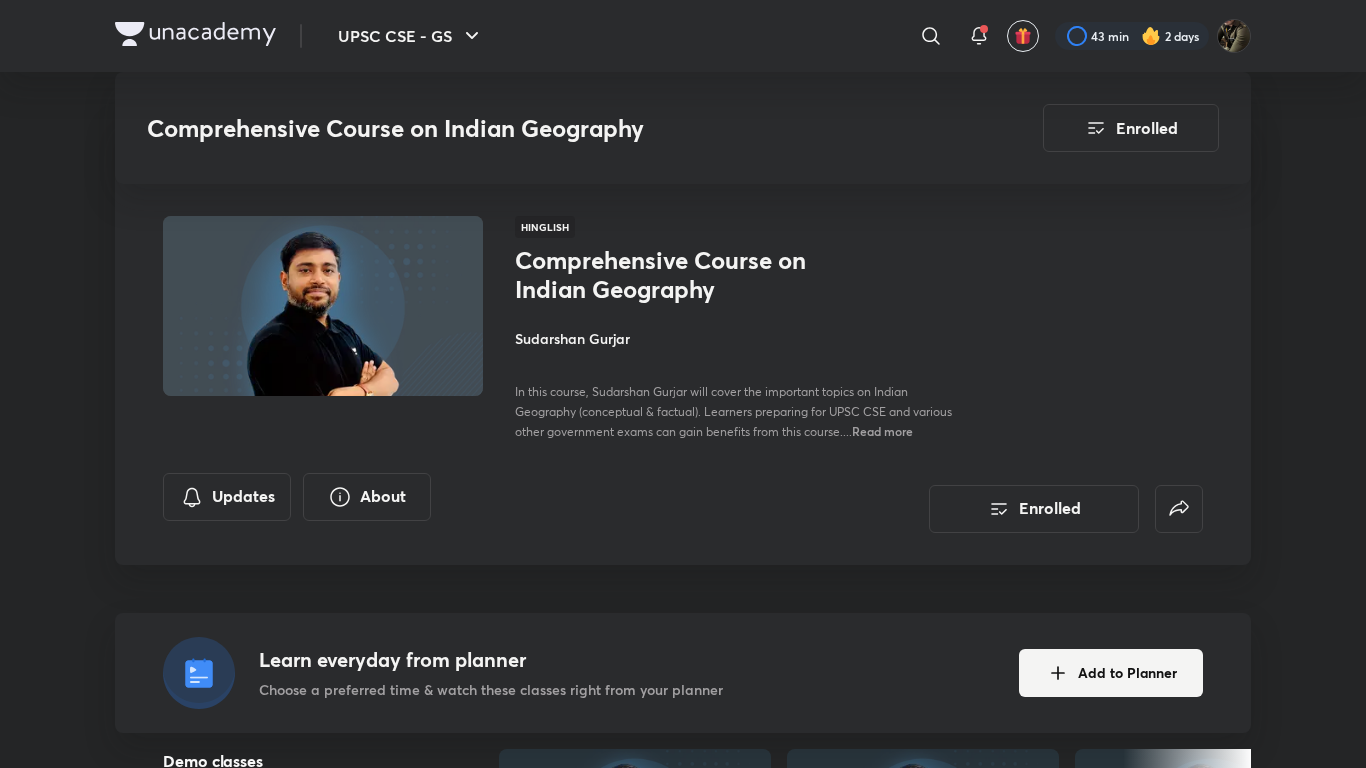 scroll, scrollTop: 1346, scrollLeft: 0, axis: vertical 